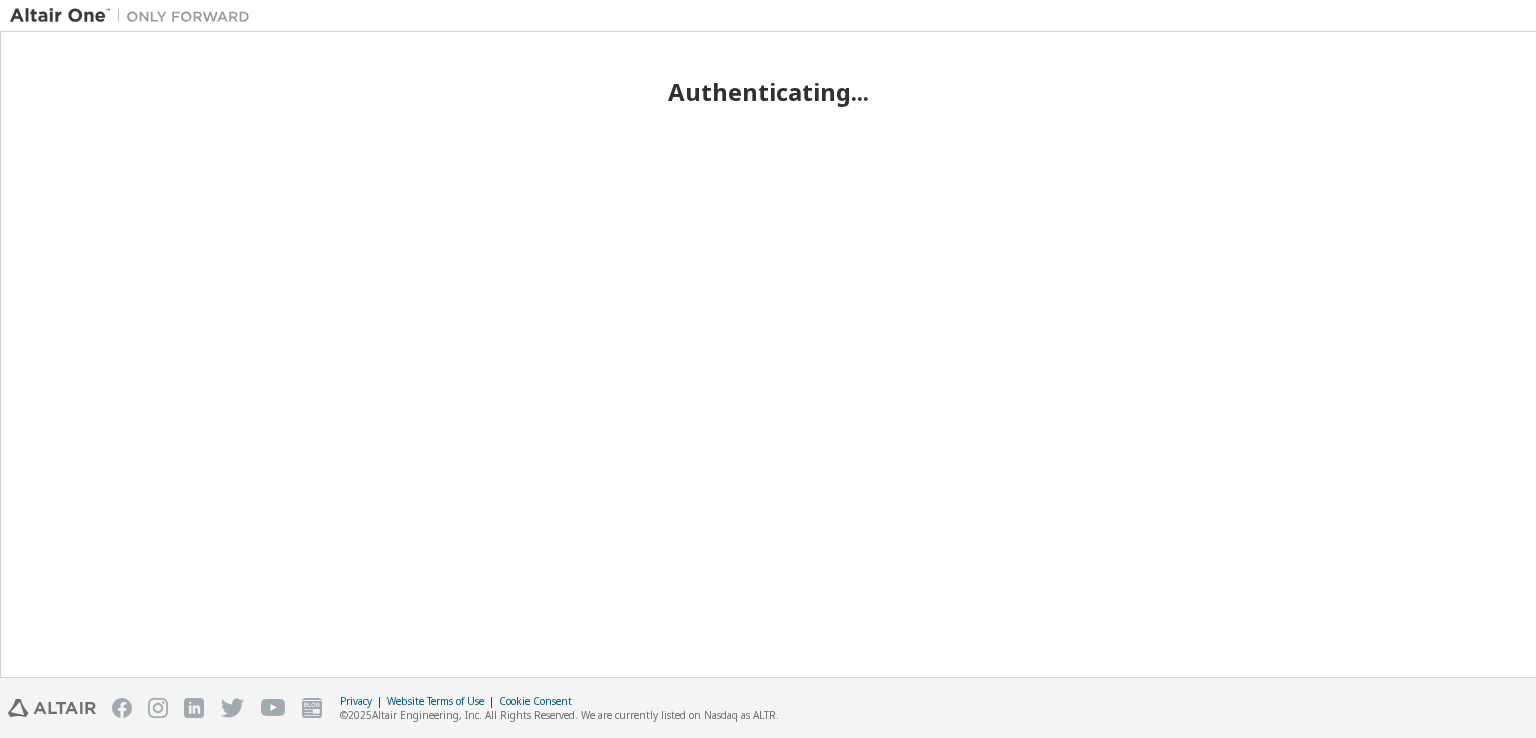 scroll, scrollTop: 0, scrollLeft: 0, axis: both 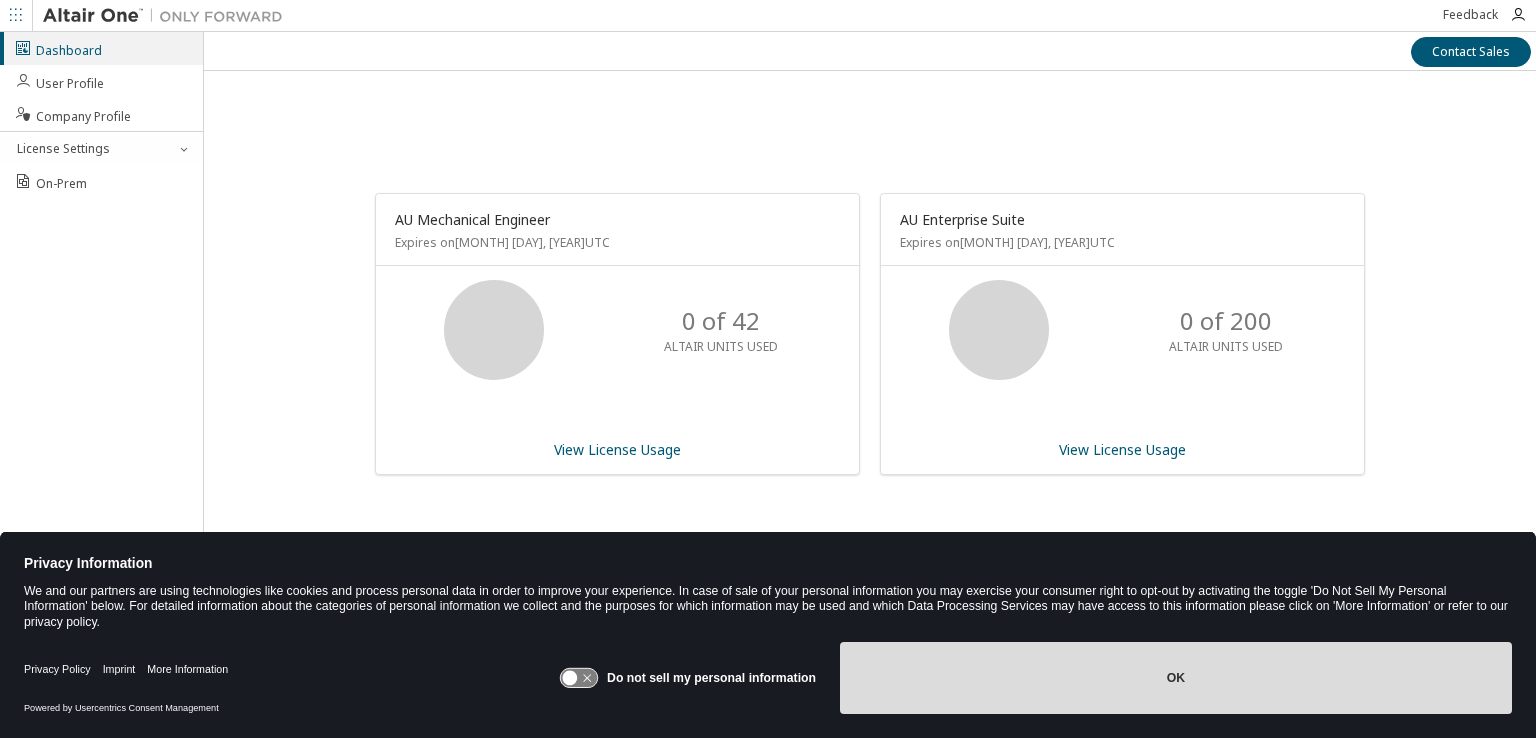 click on "OK" at bounding box center (1176, 678) 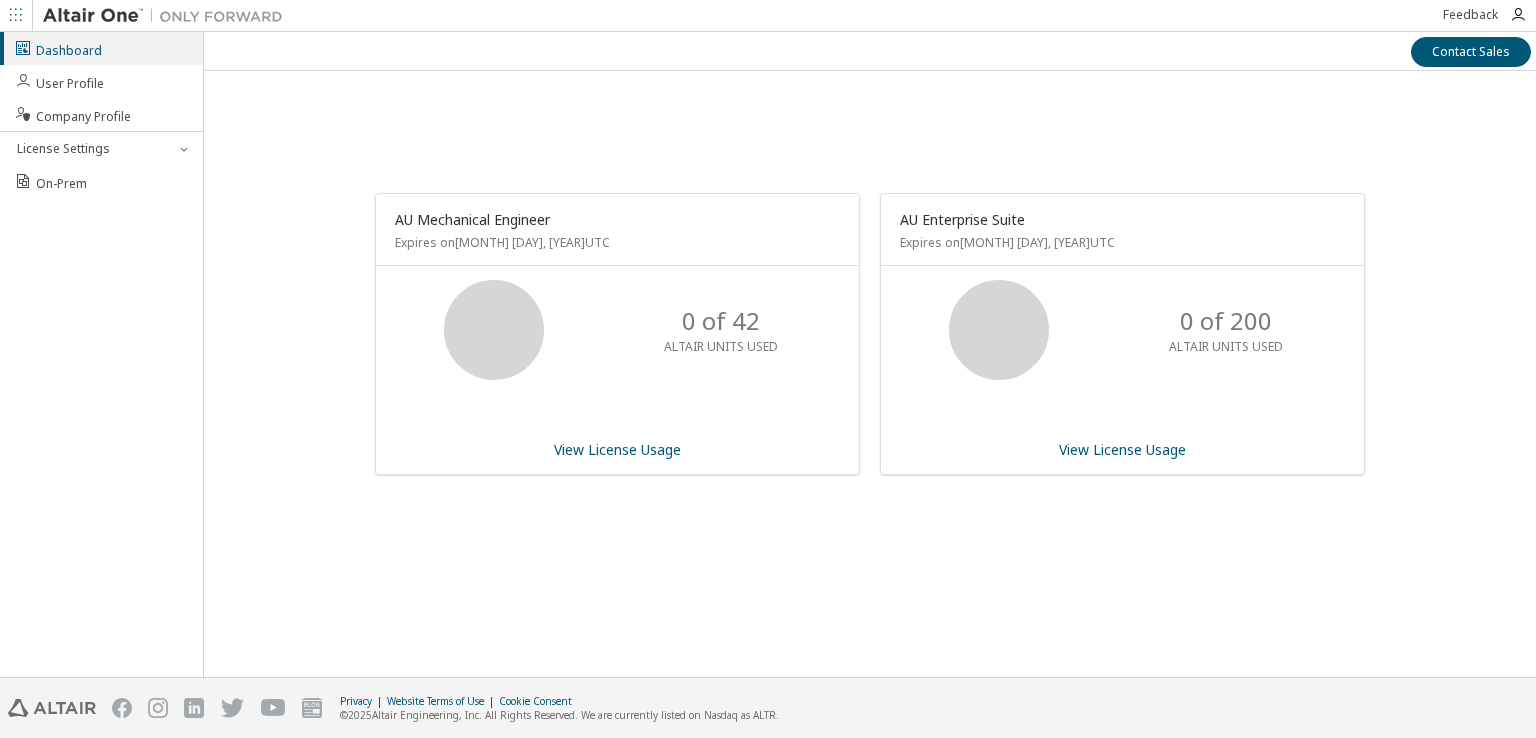 click 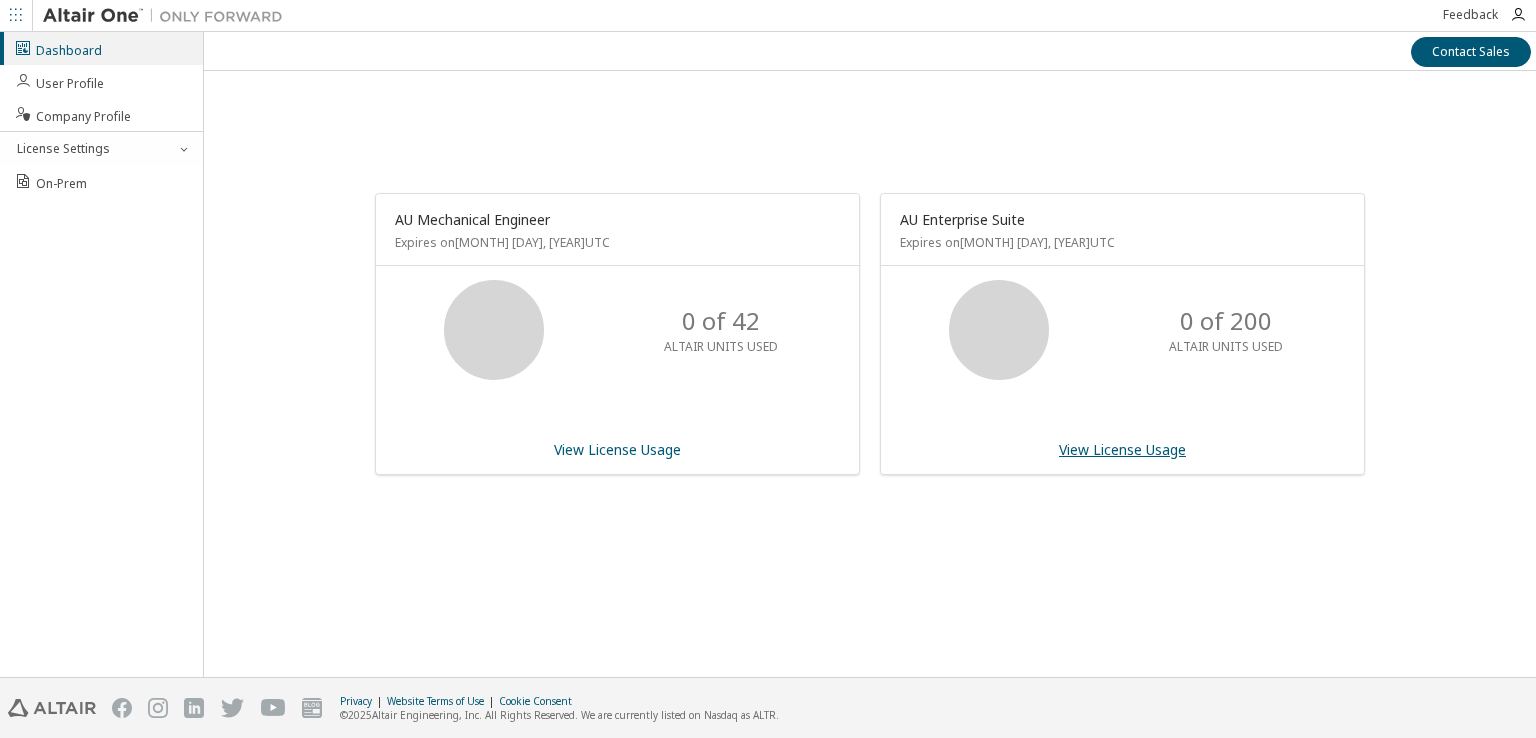 click on "View License Usage" at bounding box center [1122, 449] 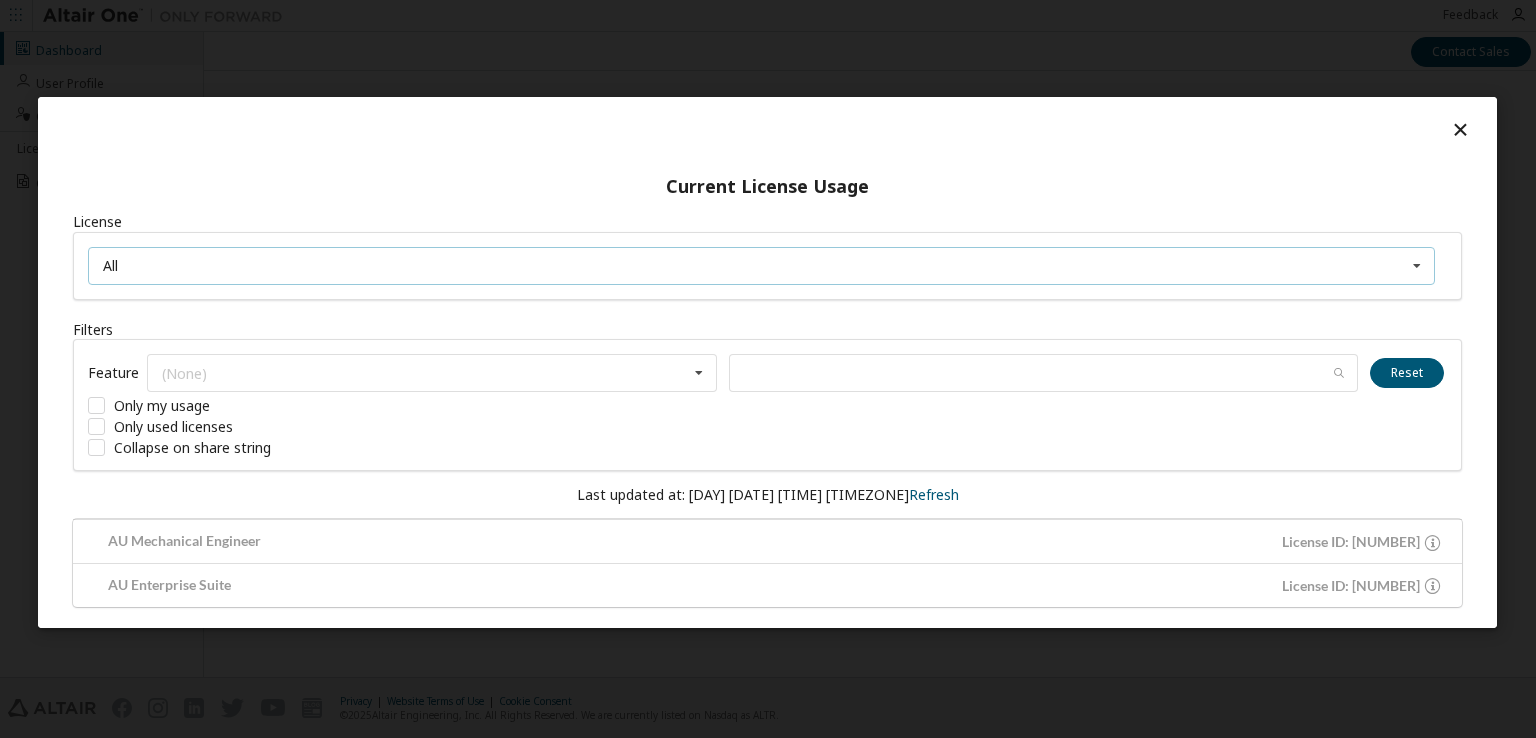 click at bounding box center (1417, 265) 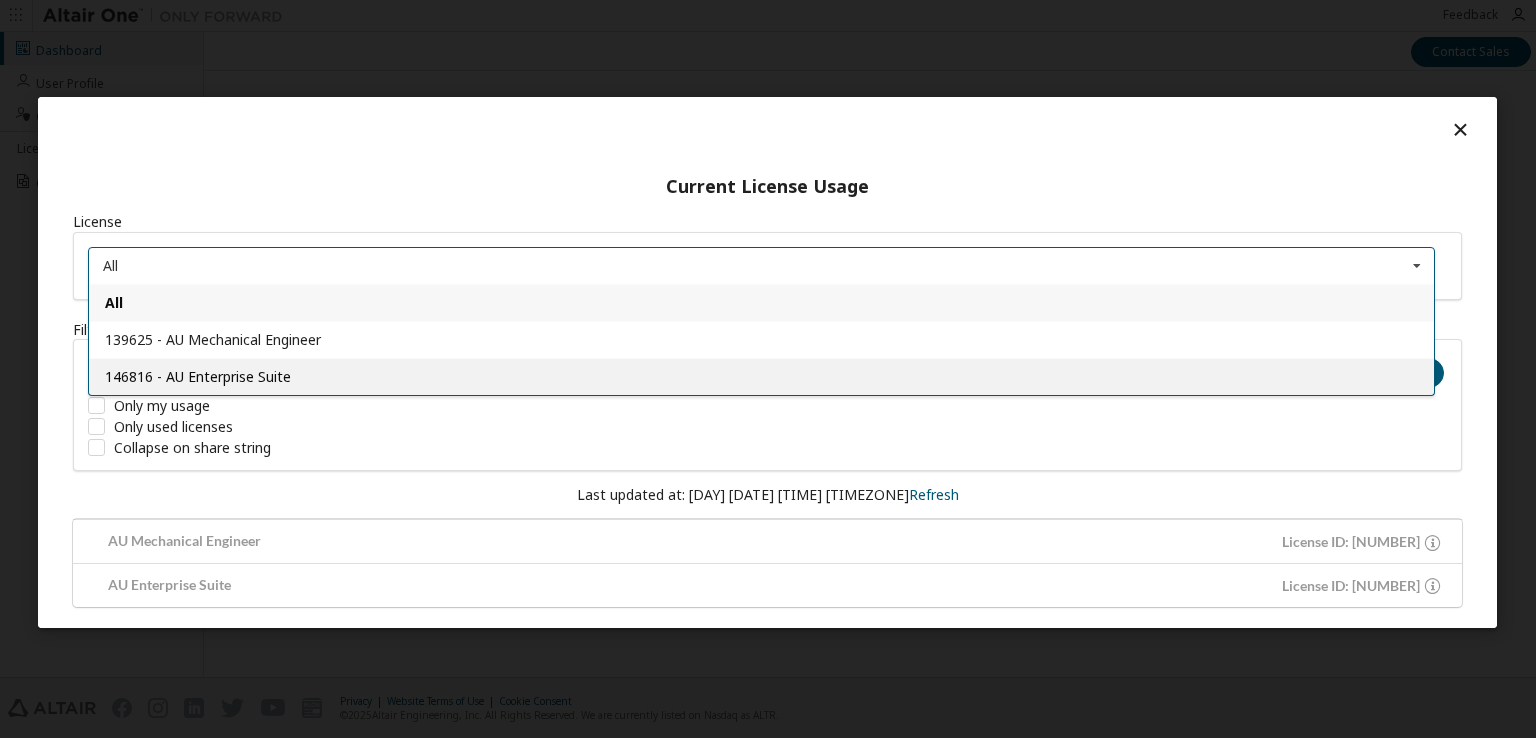 click on "146816 - AU Enterprise Suite" at bounding box center [198, 375] 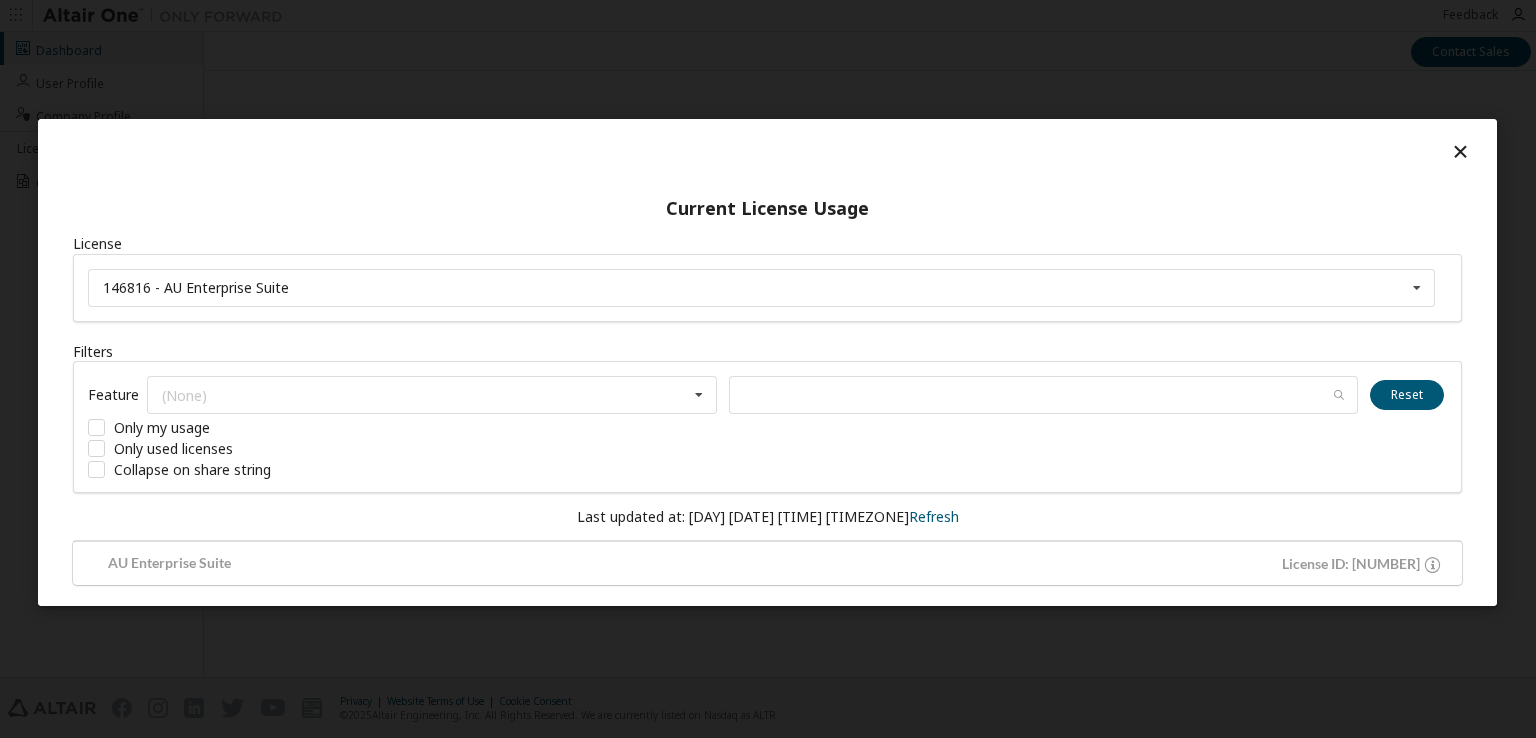 click at bounding box center [1460, 150] 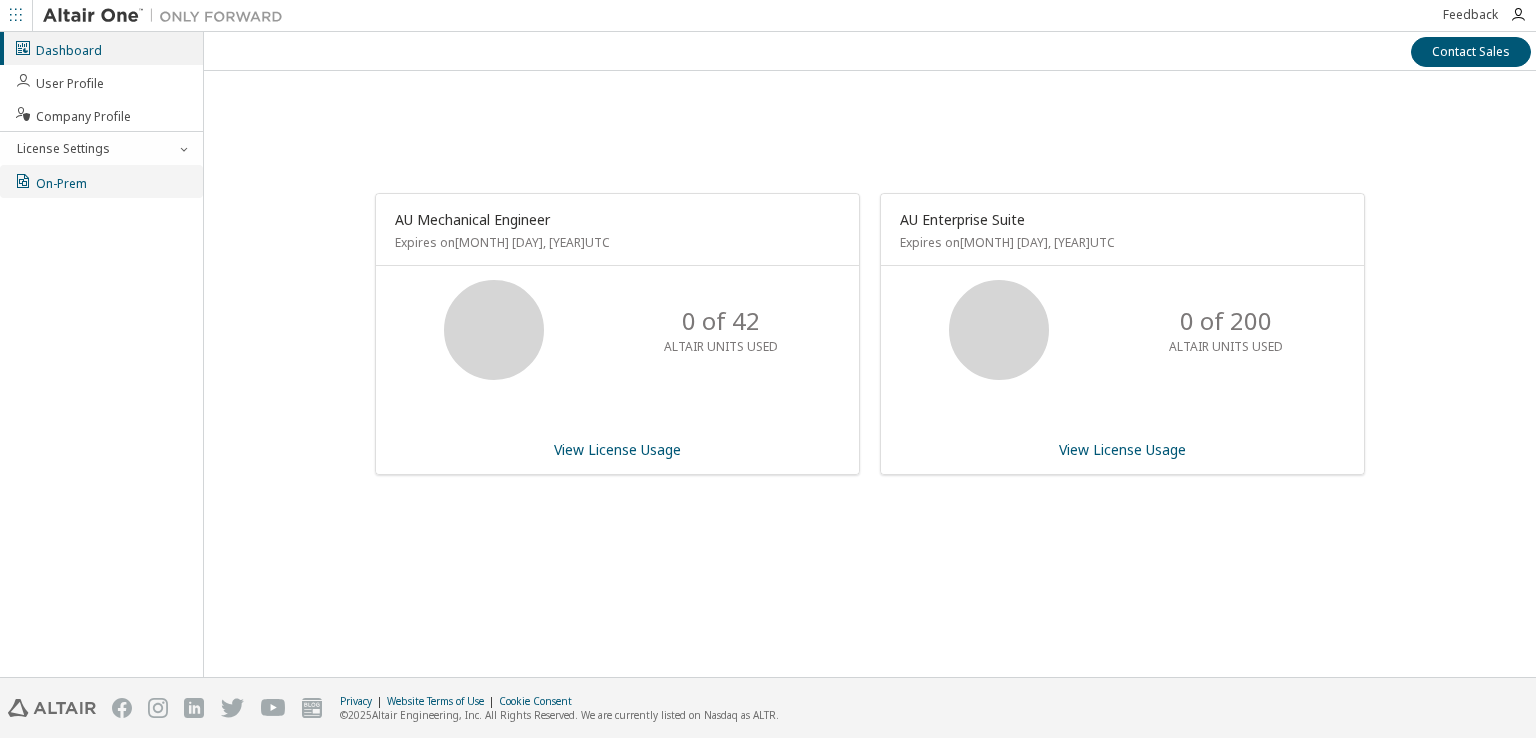 click on "On-Prem" at bounding box center [50, 181] 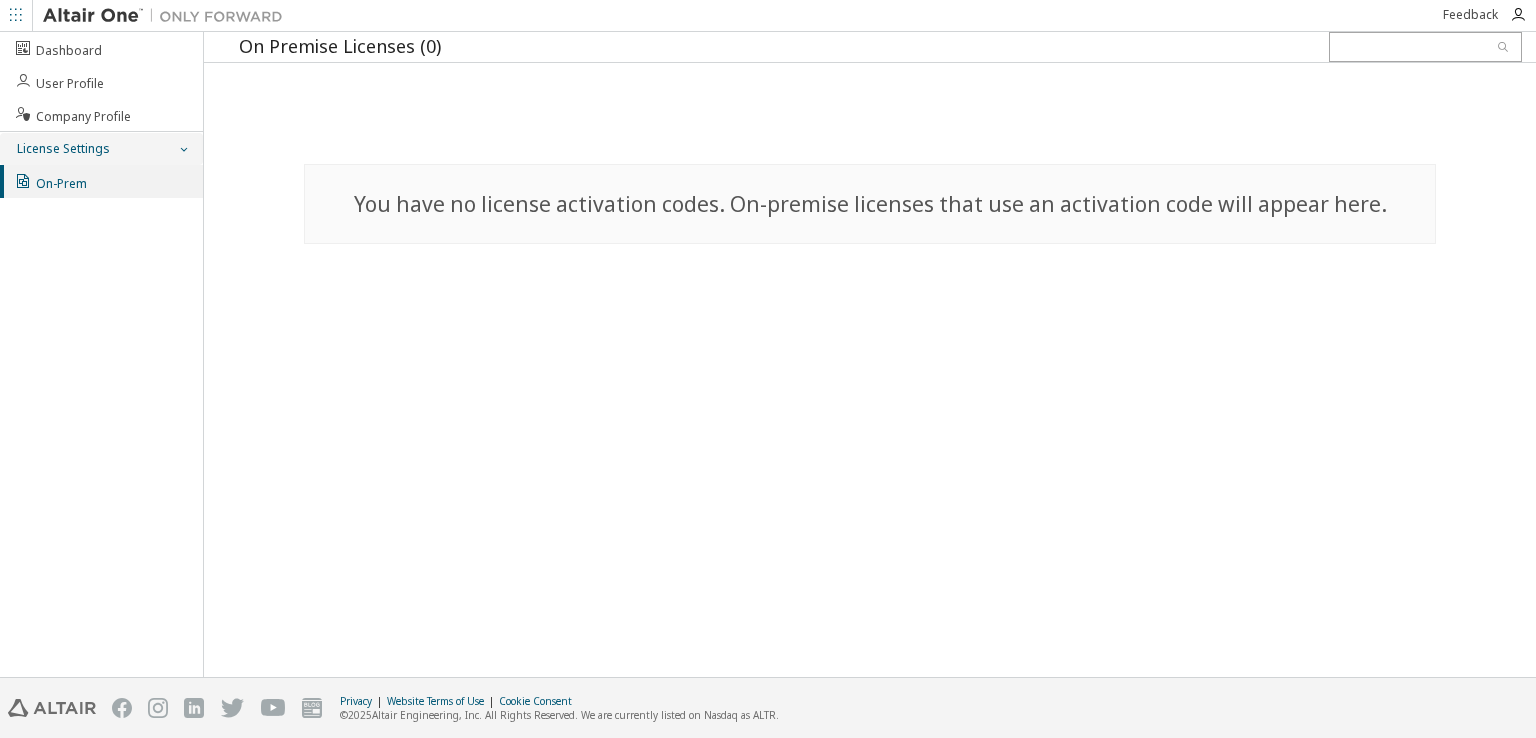 click on "License Settings" at bounding box center [101, 149] 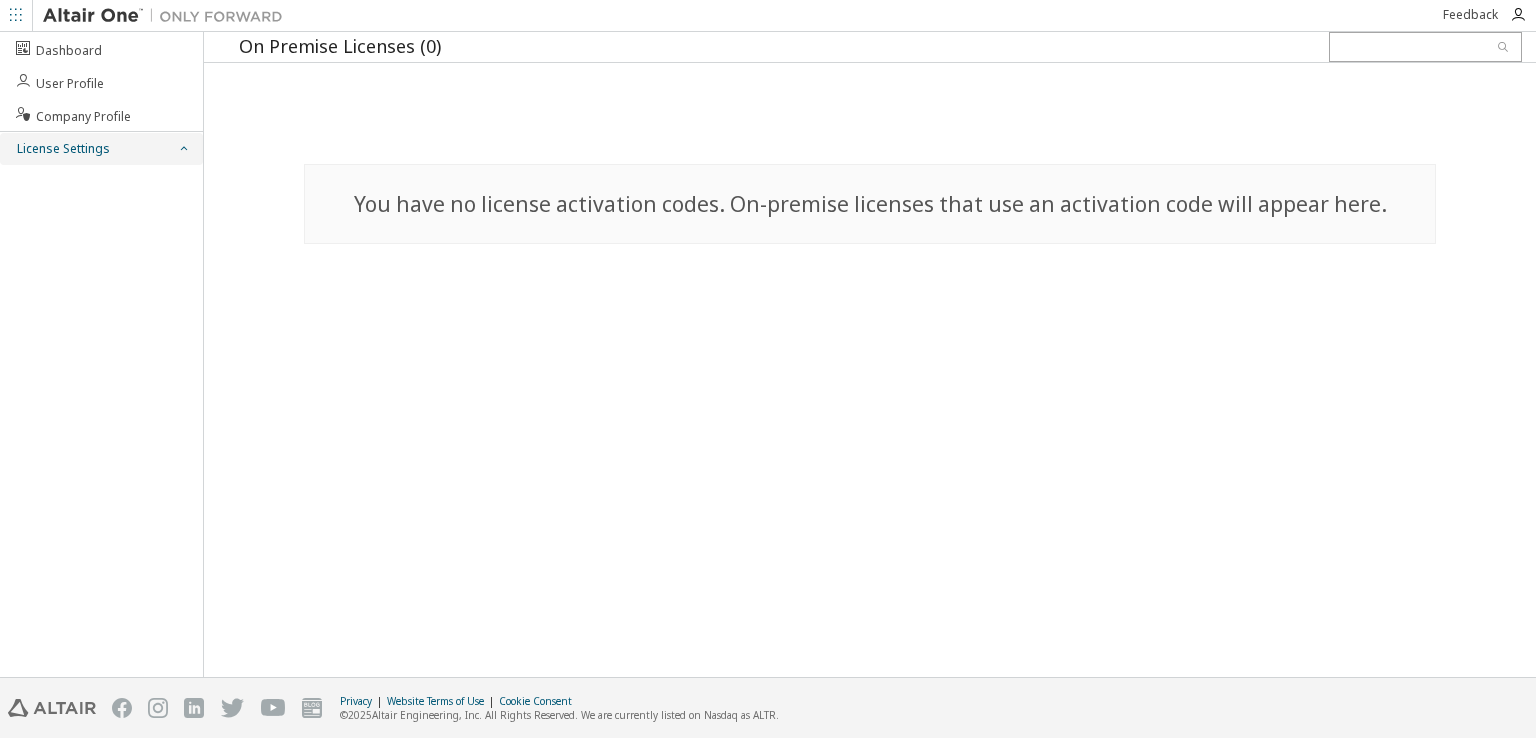 click on "License Settings" at bounding box center [62, 149] 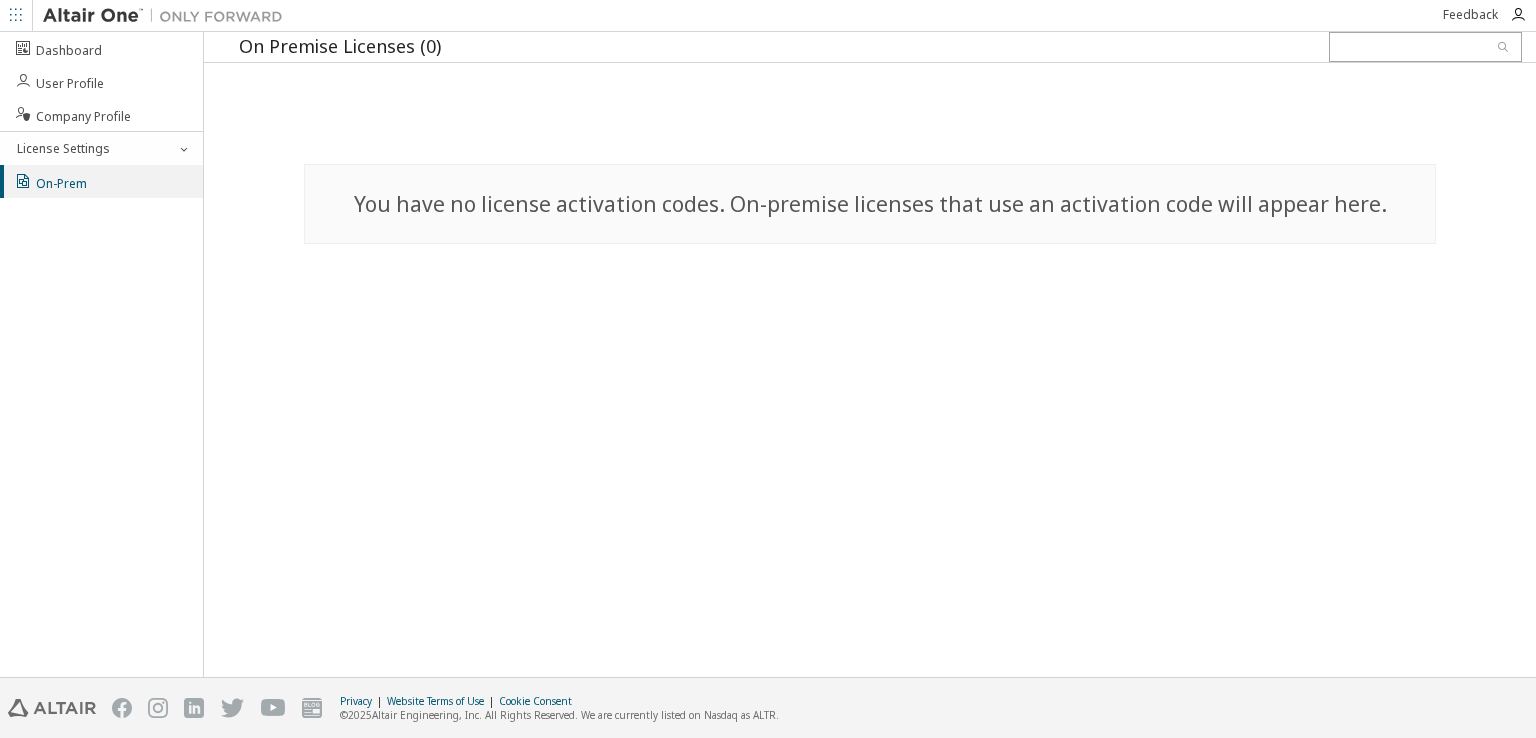 click at bounding box center (16, 16) 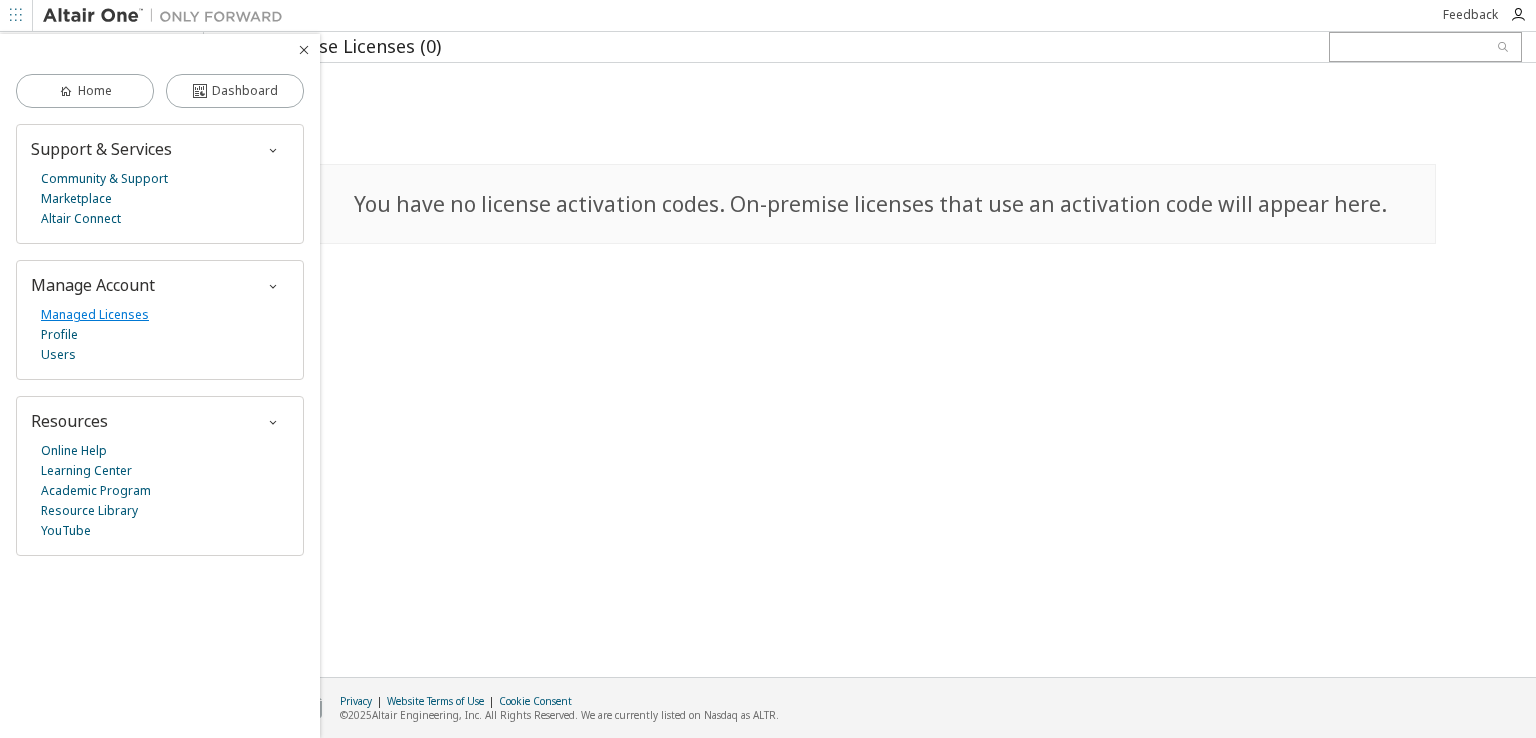 click on "Managed Licenses" at bounding box center [95, 315] 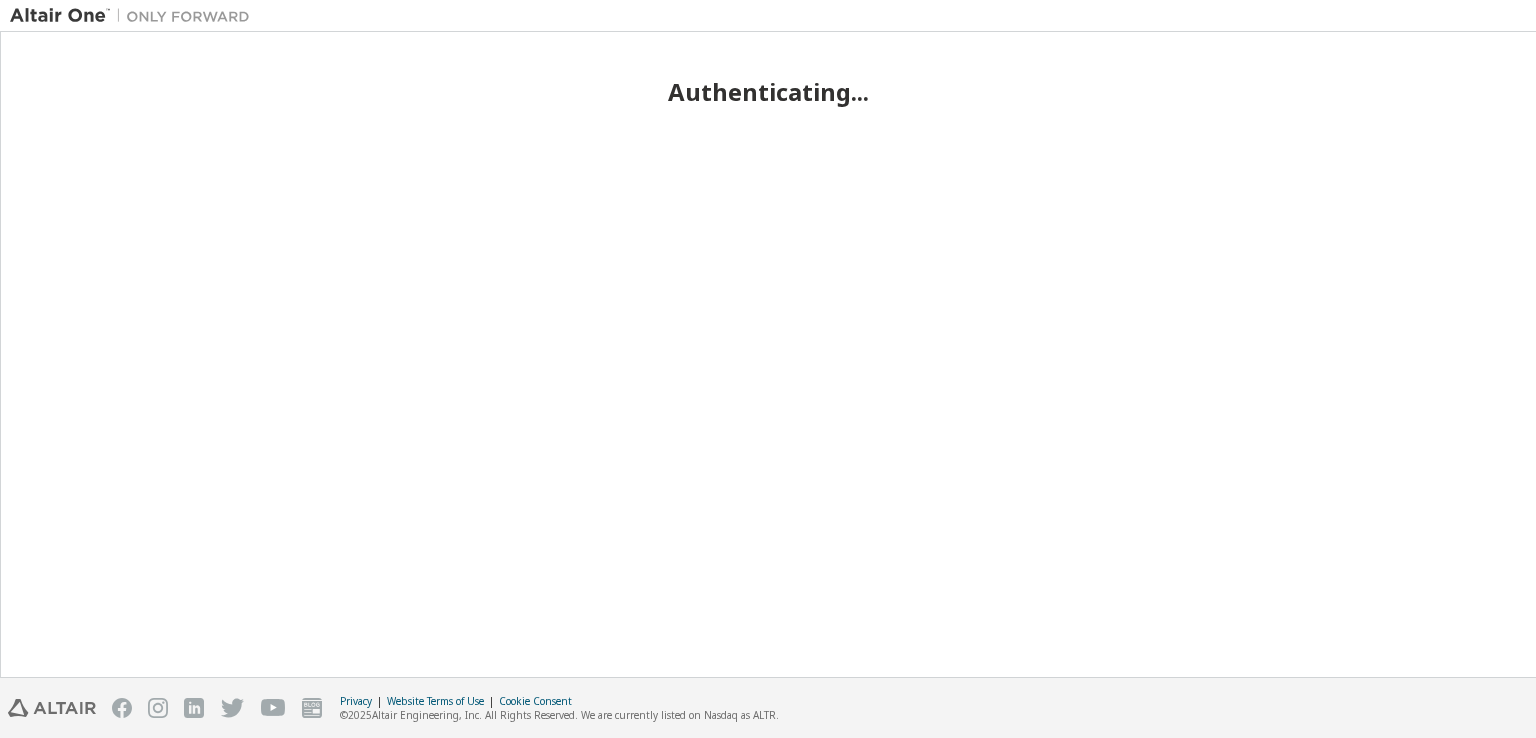 scroll, scrollTop: 0, scrollLeft: 0, axis: both 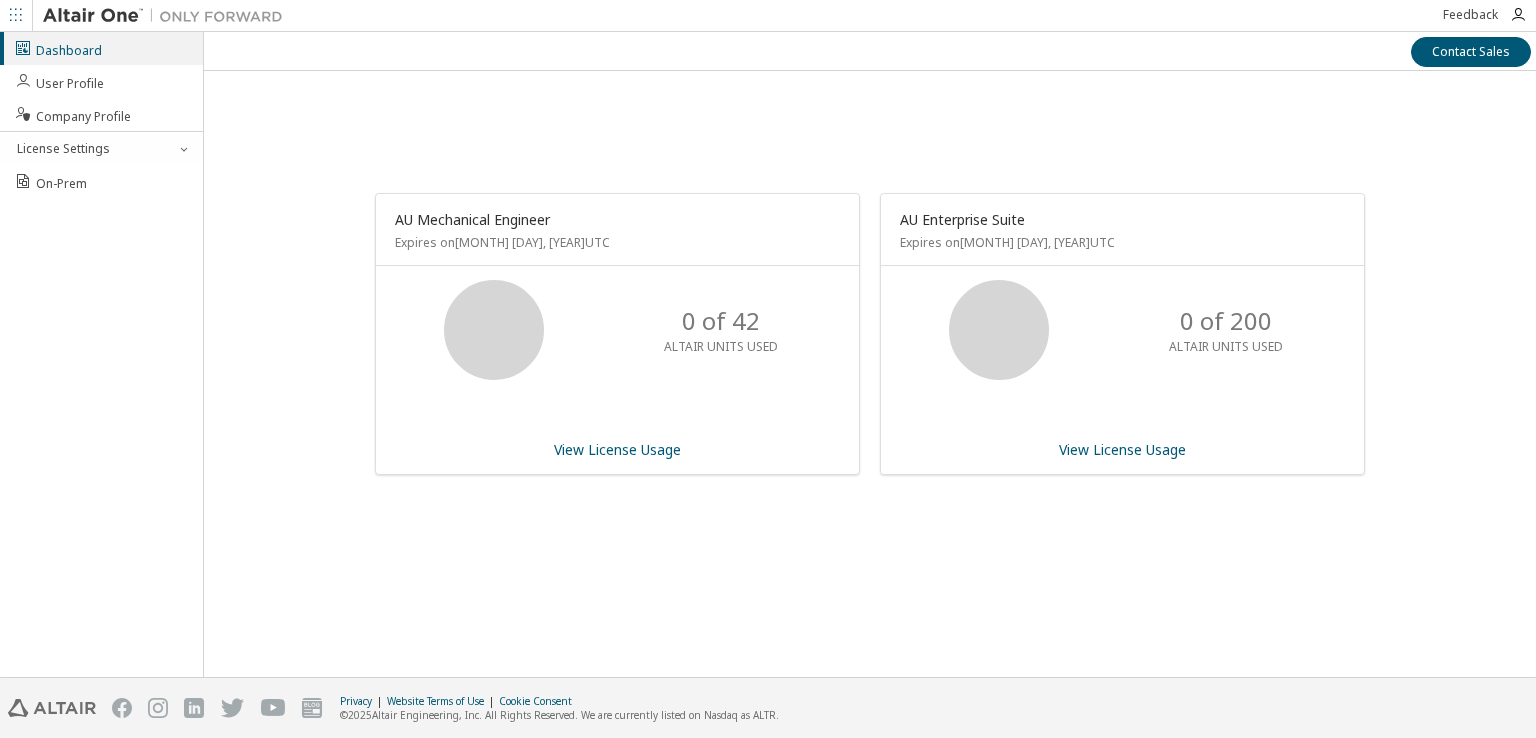 click on "AU Mechanical Engineer Expires on  [MONTH] [DAY], [YEAR]  UTC  0 of 42 ALTAIR UNITS USED View License Usage AU Enterprise Suite Expires on  [MONTH] [DAY], [YEAR]  UTC  0 of 200 ALTAIR UNITS USED View License Usage" at bounding box center [870, 344] 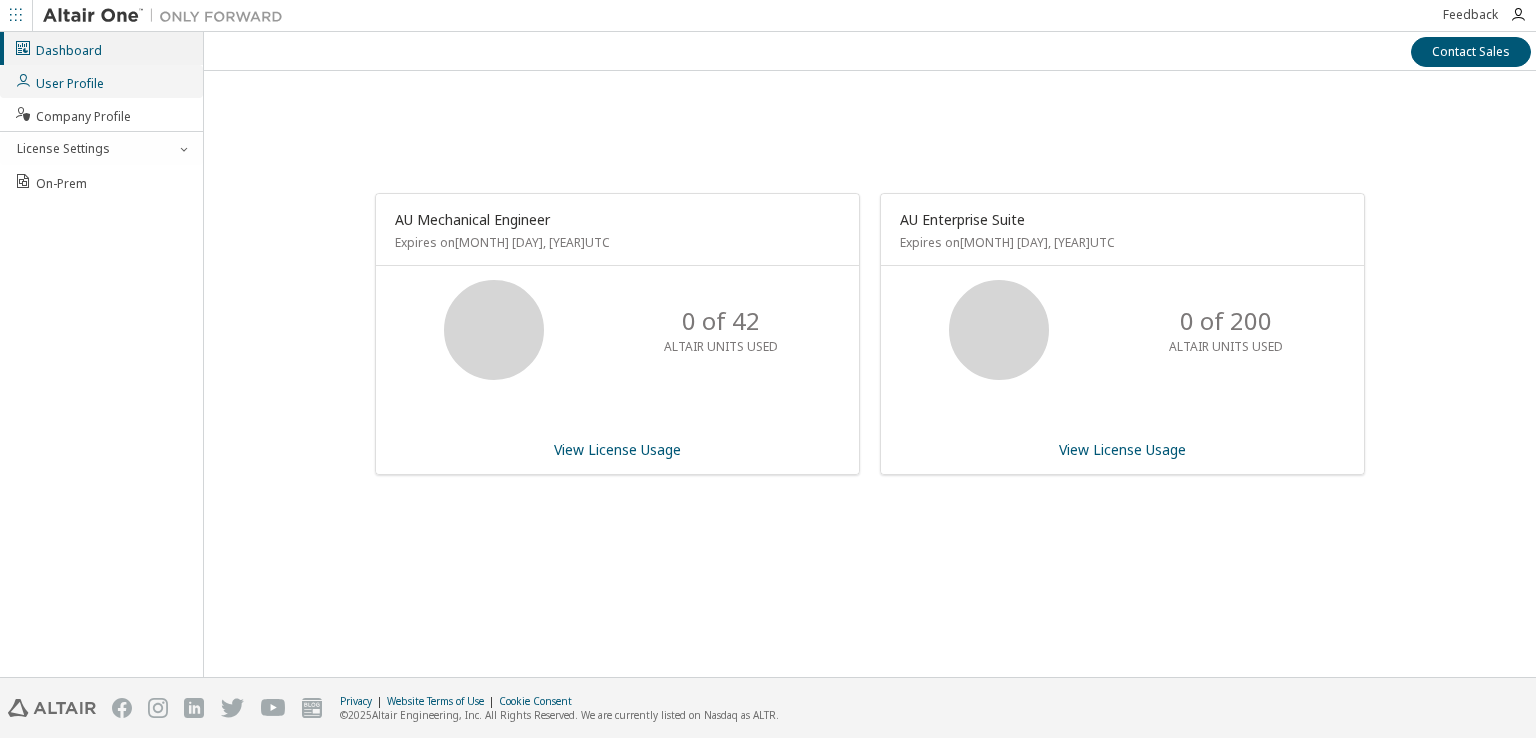 click on "User Profile" at bounding box center (59, 81) 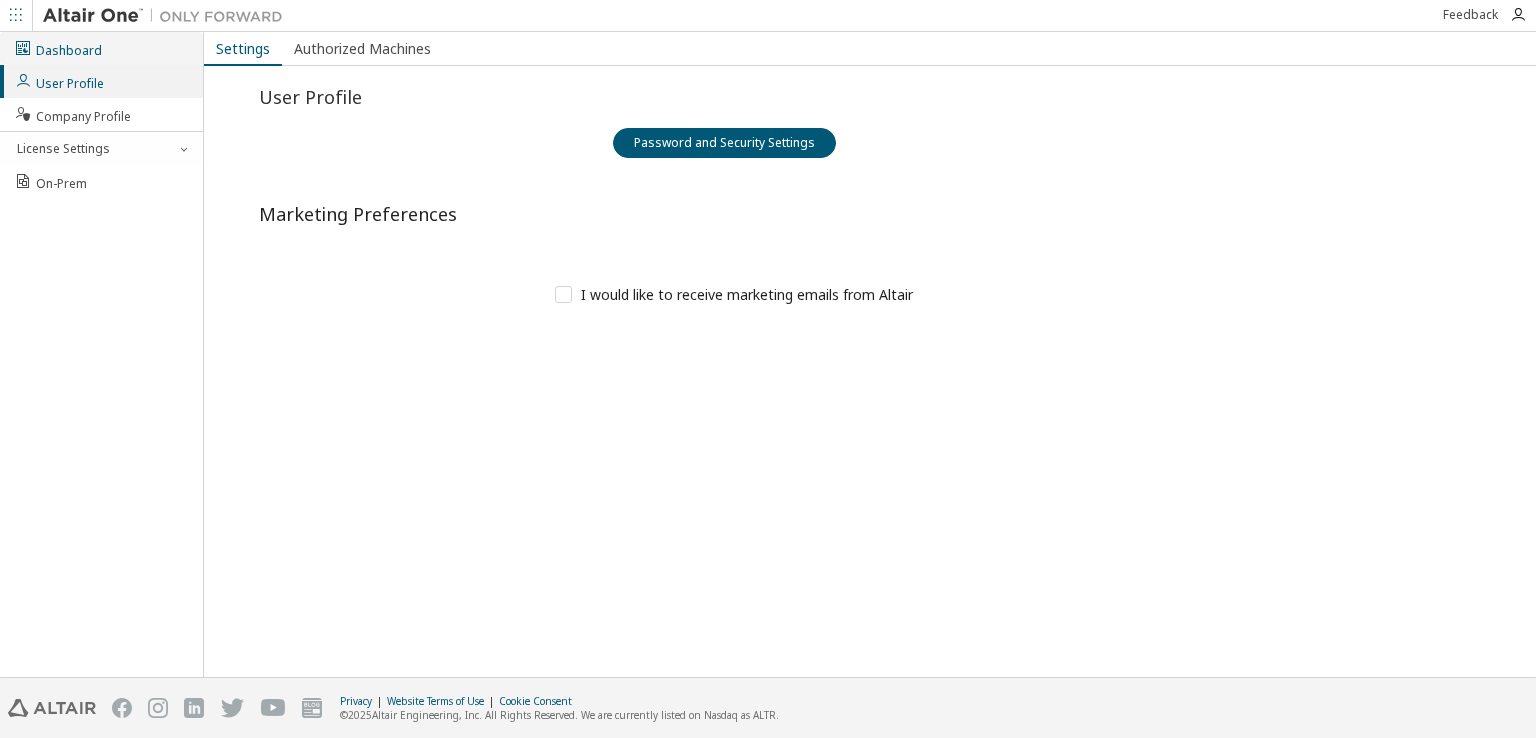 click on "Dashboard" at bounding box center (58, 48) 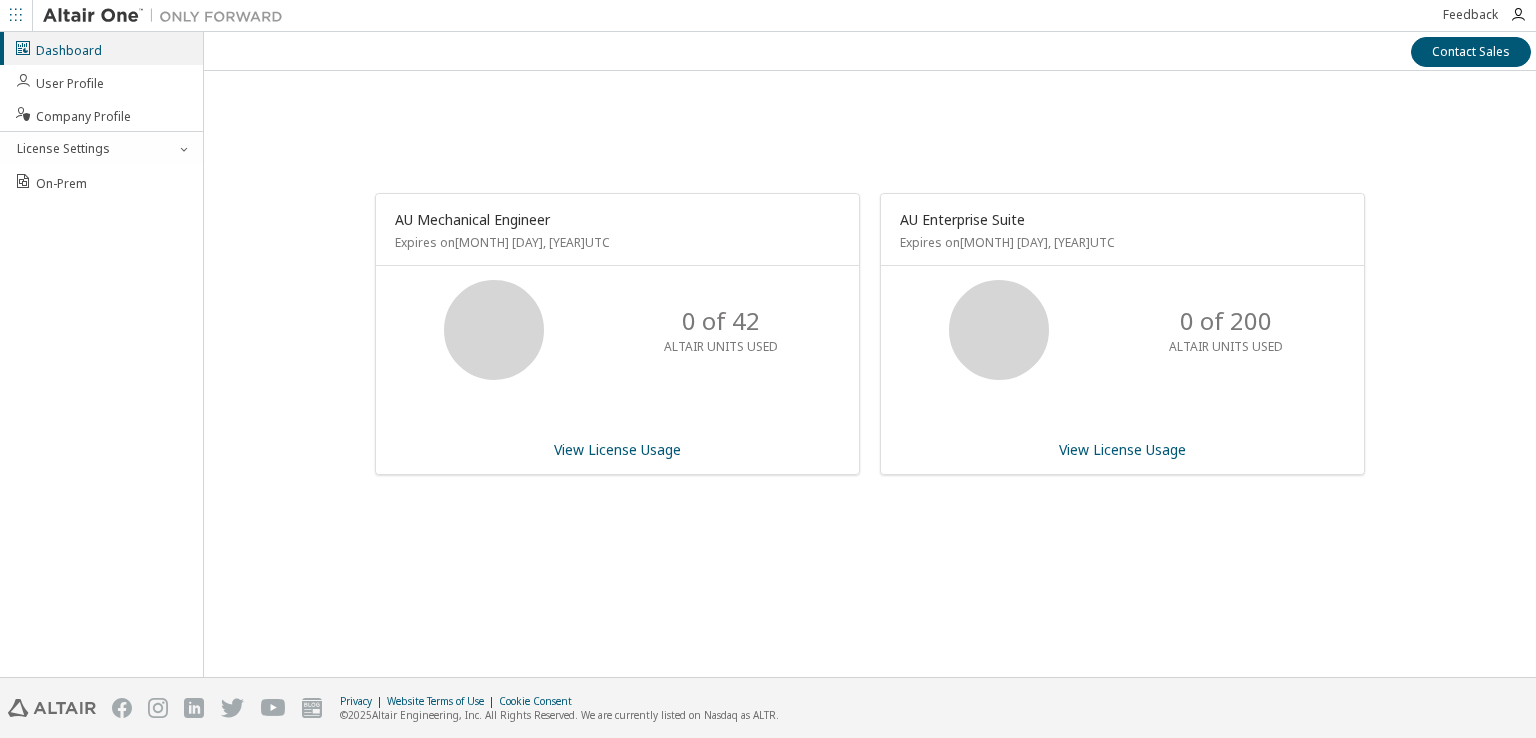 click on "0 of 42 ALTAIR UNITS USED" at bounding box center (617, 346) 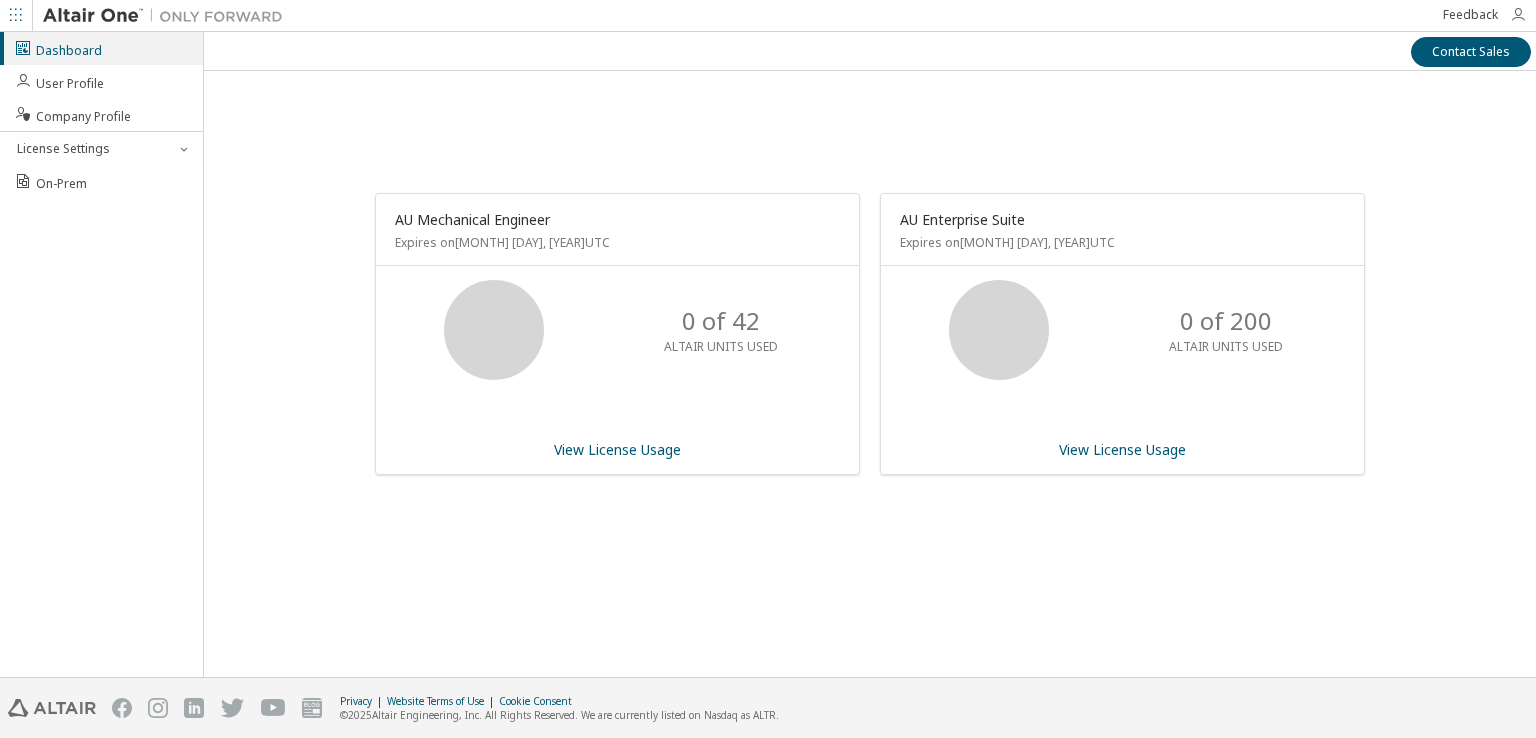 click at bounding box center (1518, 15) 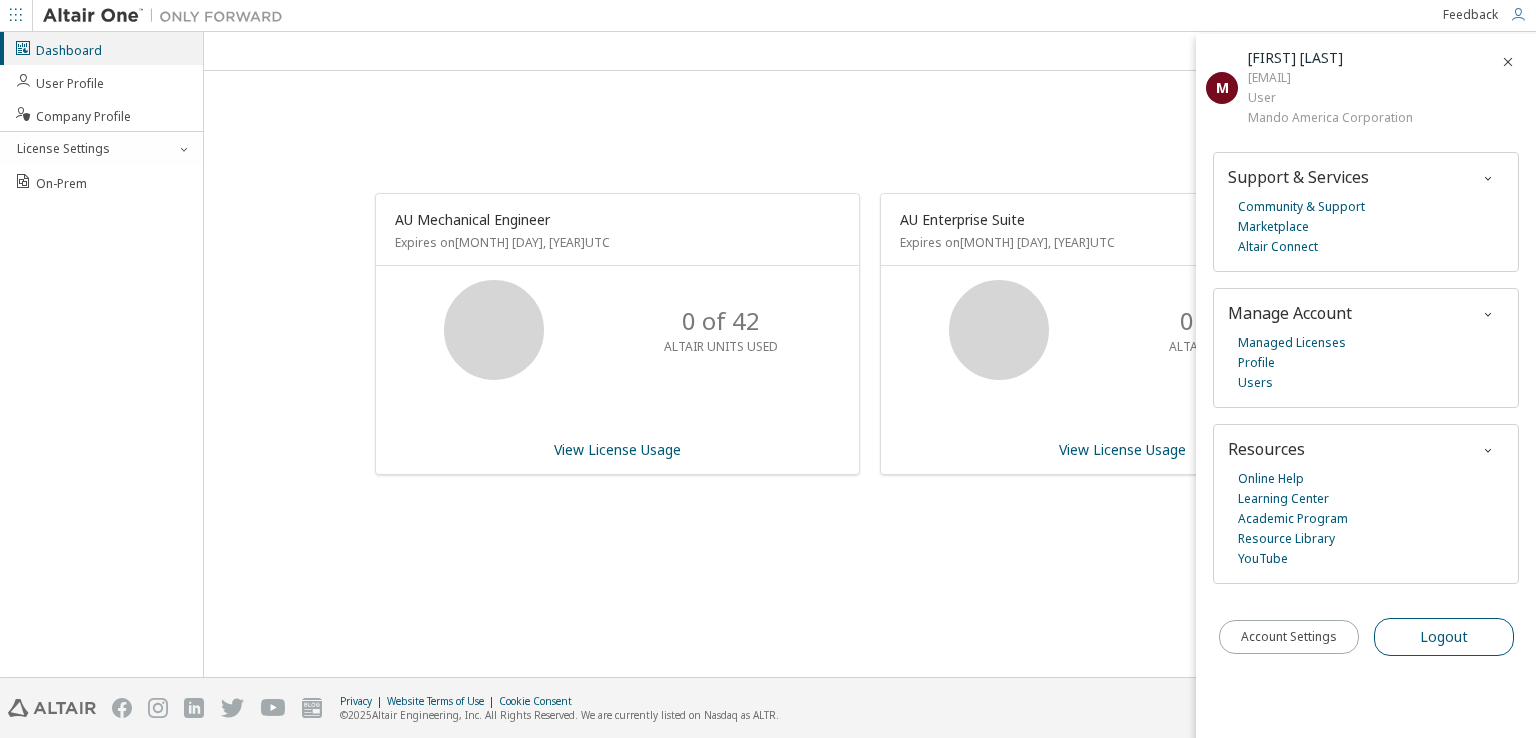 click on "Logout" at bounding box center (1444, 637) 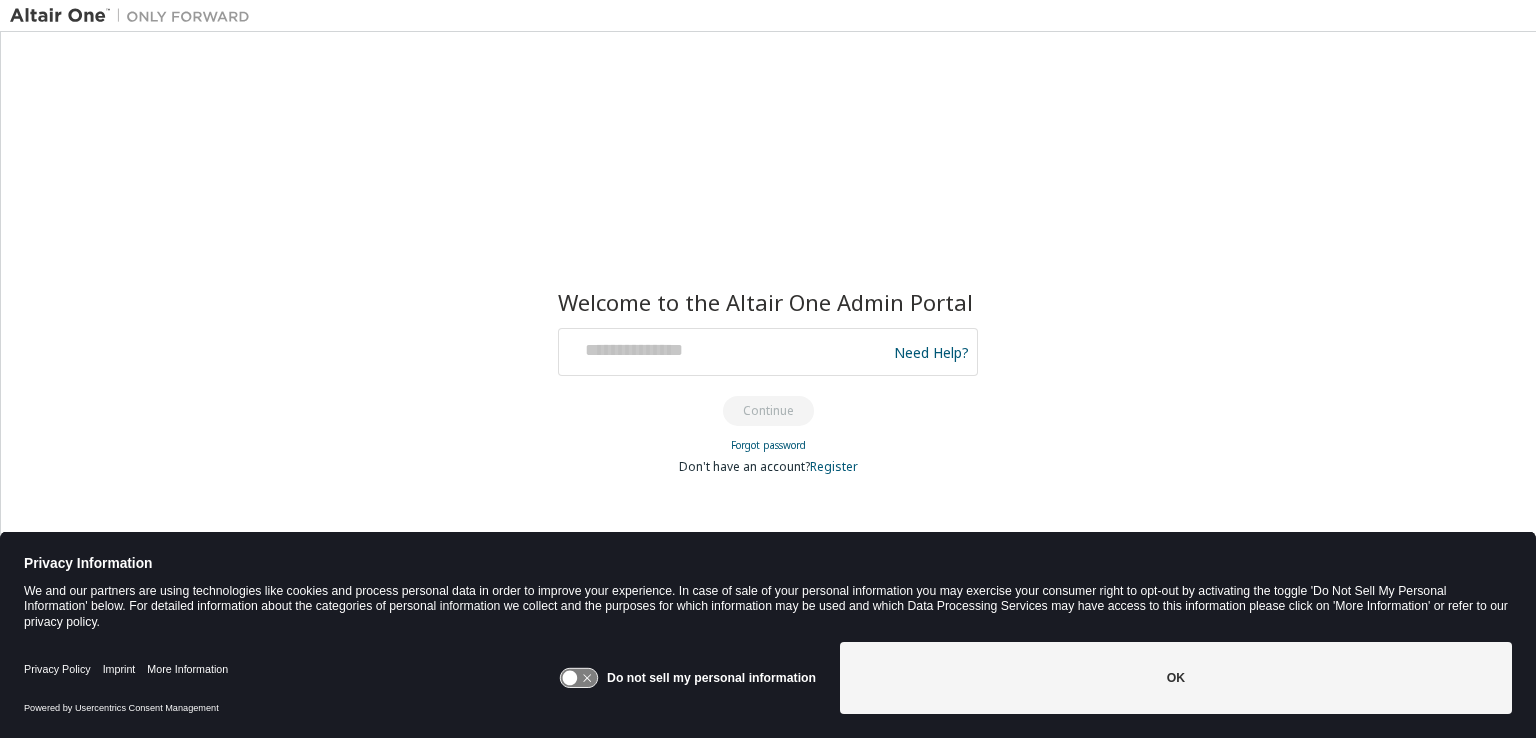 scroll, scrollTop: 0, scrollLeft: 0, axis: both 